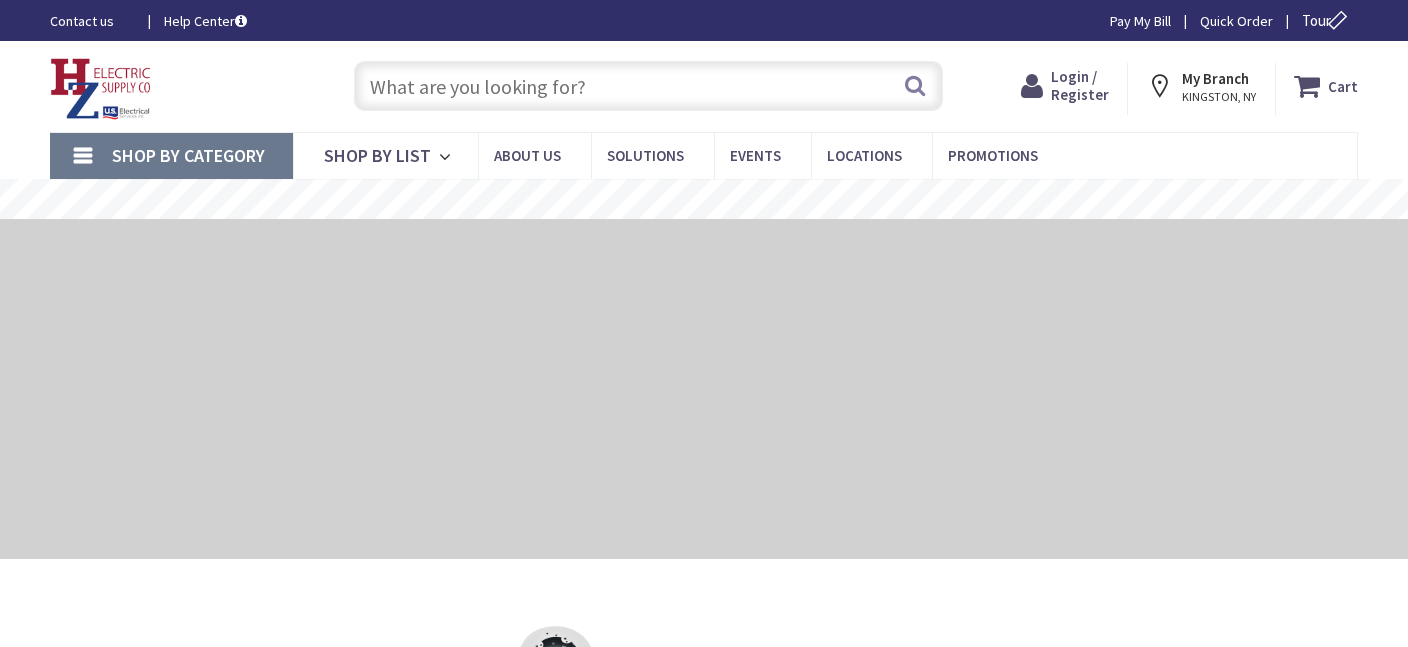 scroll, scrollTop: 0, scrollLeft: 0, axis: both 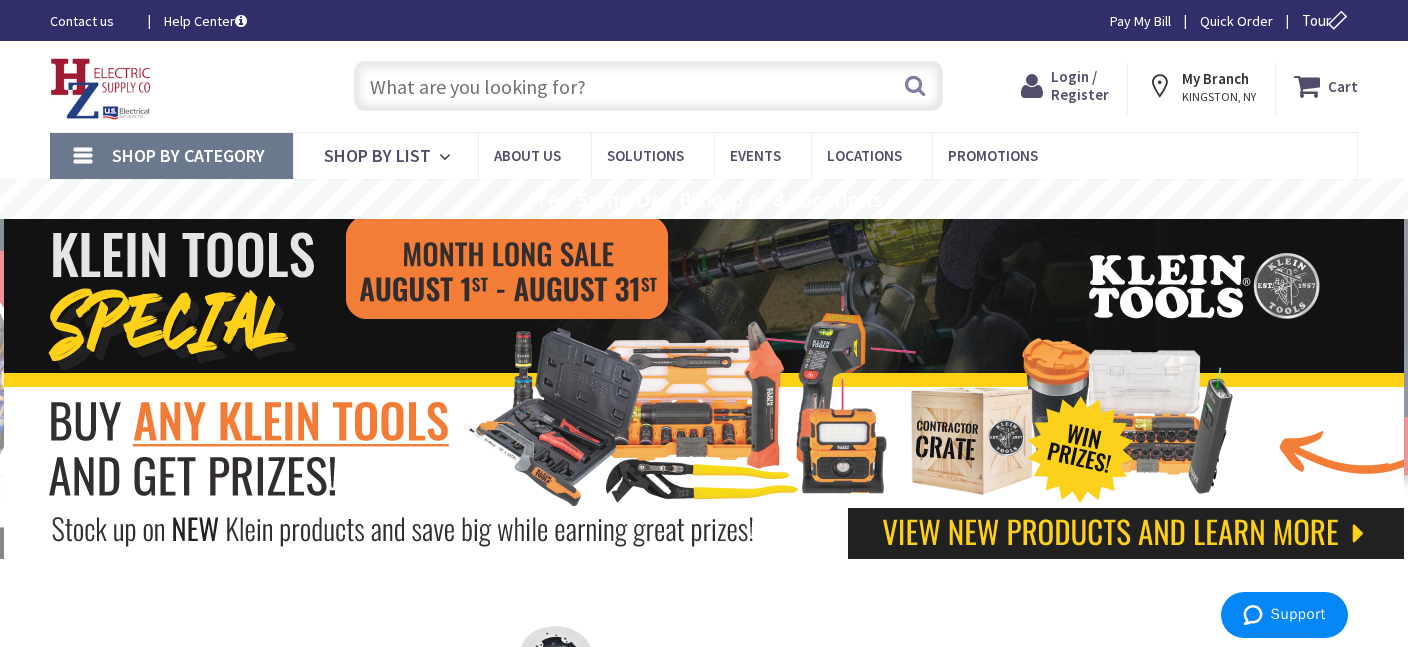 click on "Login / Register" at bounding box center (1080, 85) 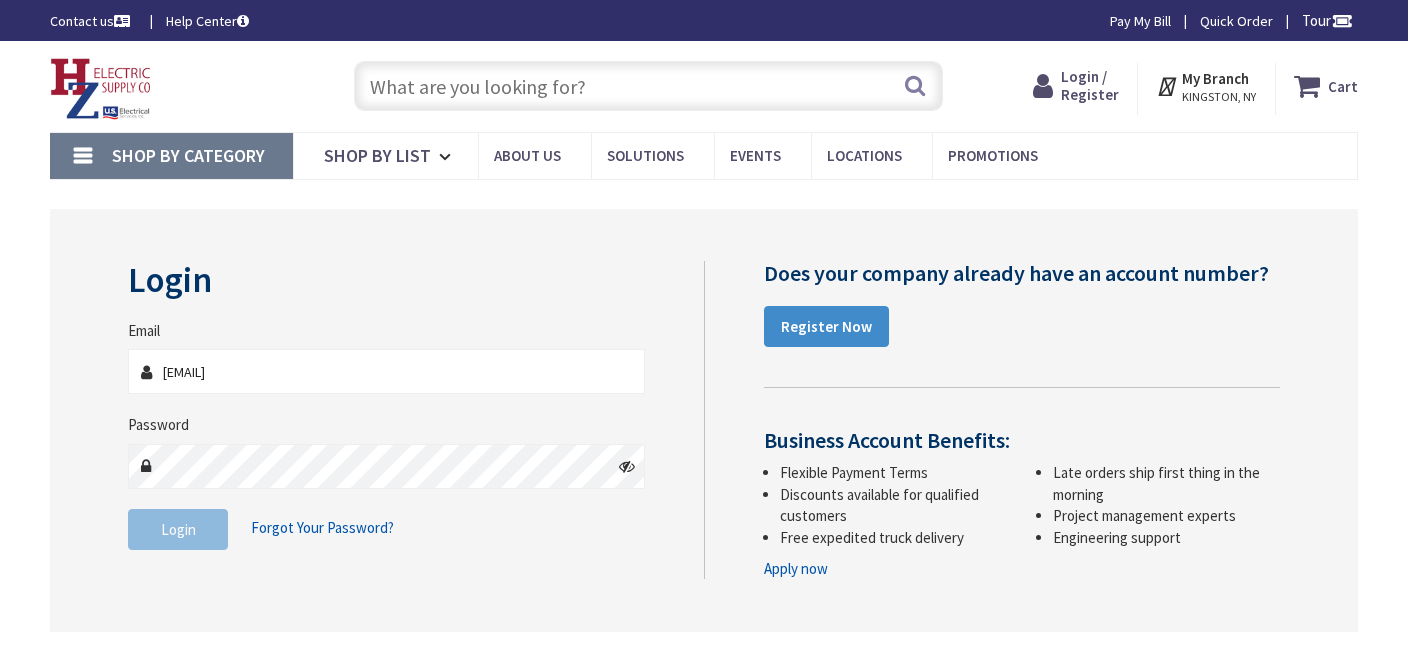 scroll, scrollTop: 0, scrollLeft: 0, axis: both 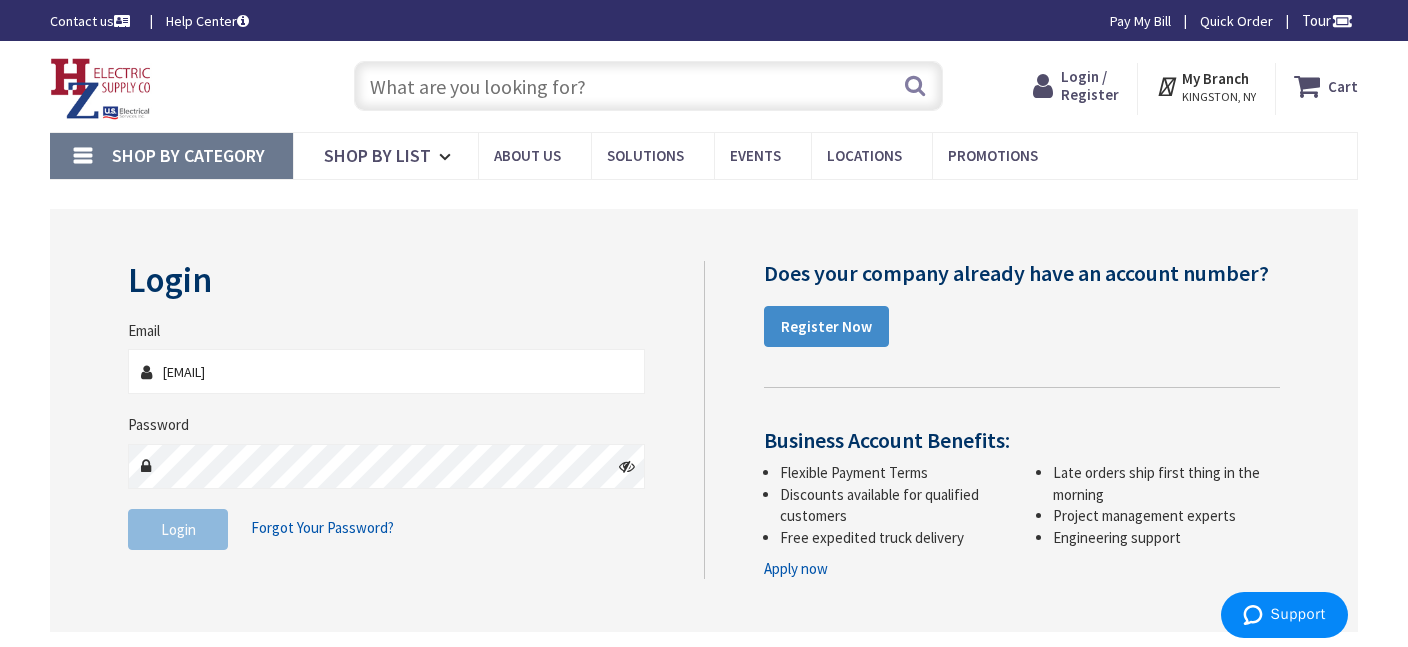 click on "Login" at bounding box center [178, 529] 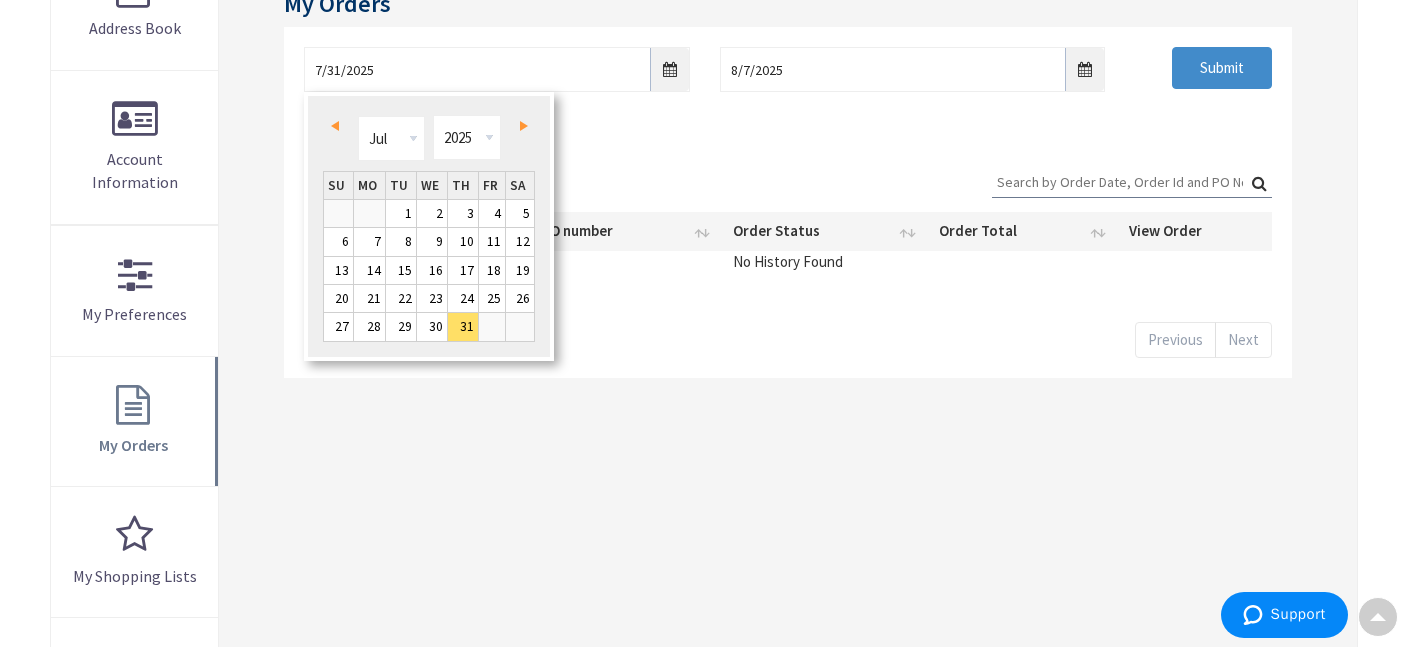 scroll, scrollTop: 356, scrollLeft: 0, axis: vertical 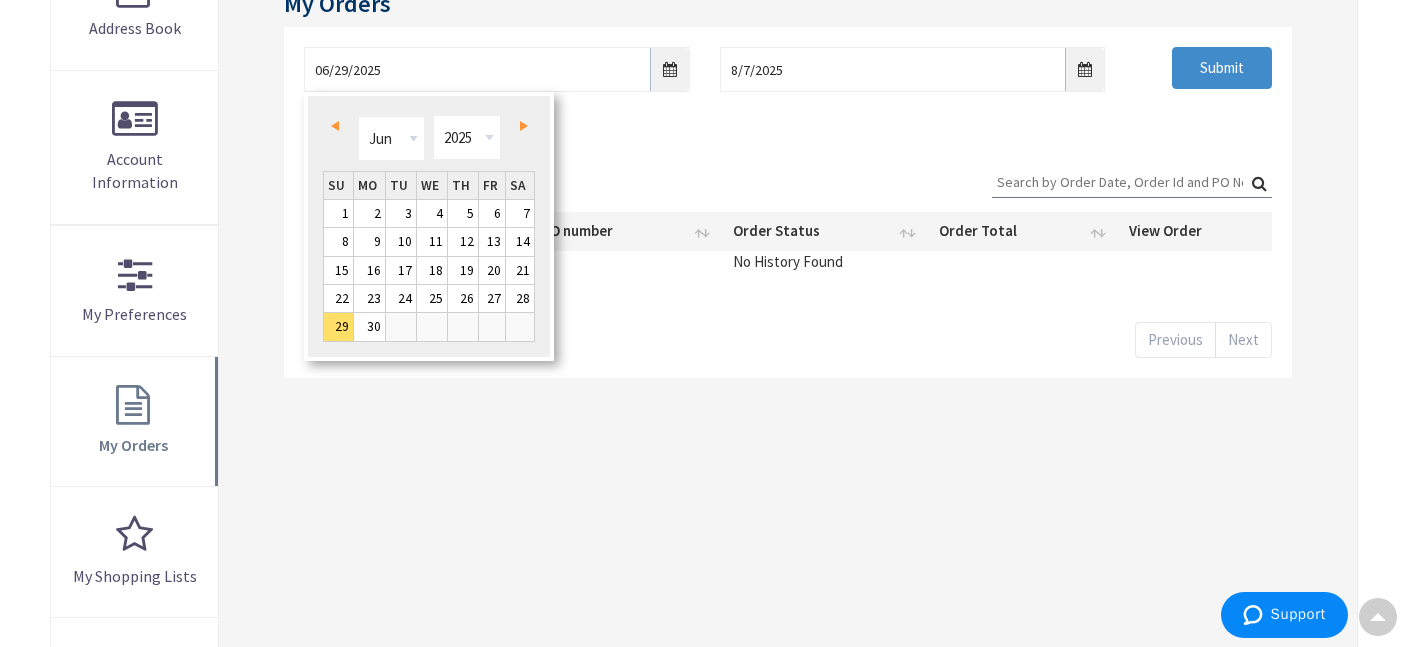 click on "Prev" at bounding box center (335, 126) 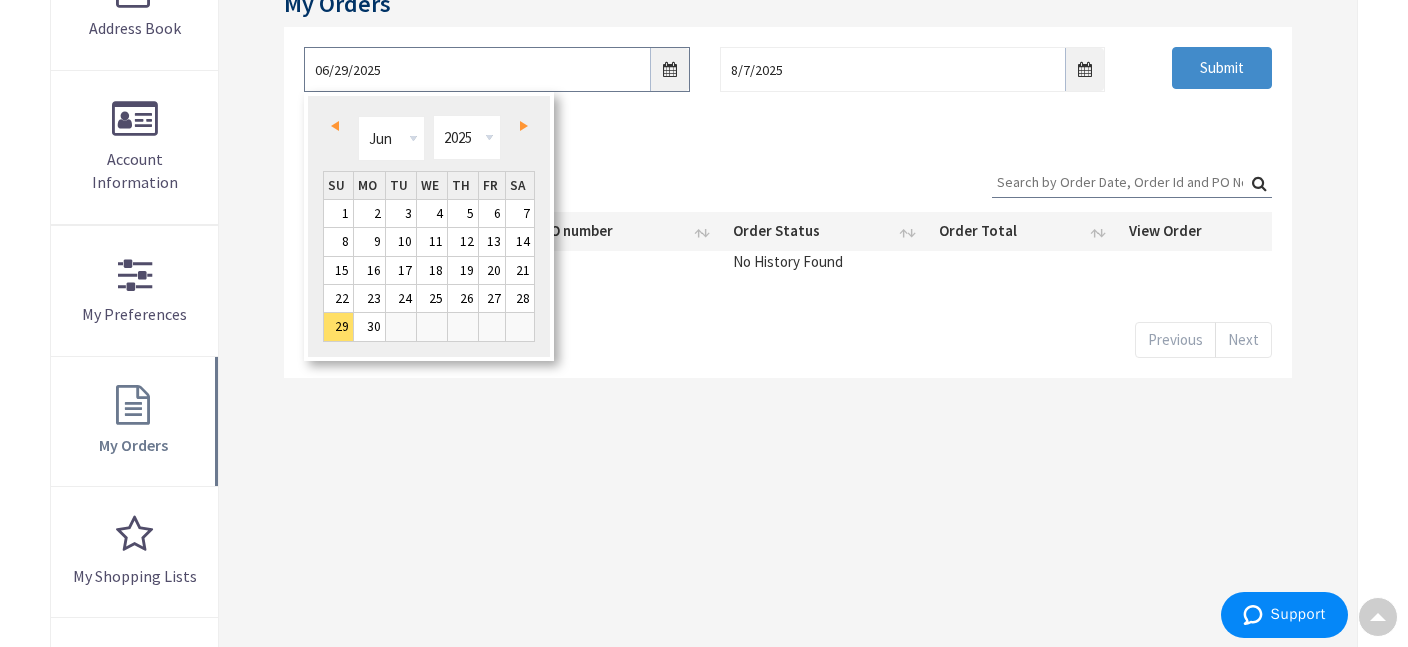 type on "05/28/2025" 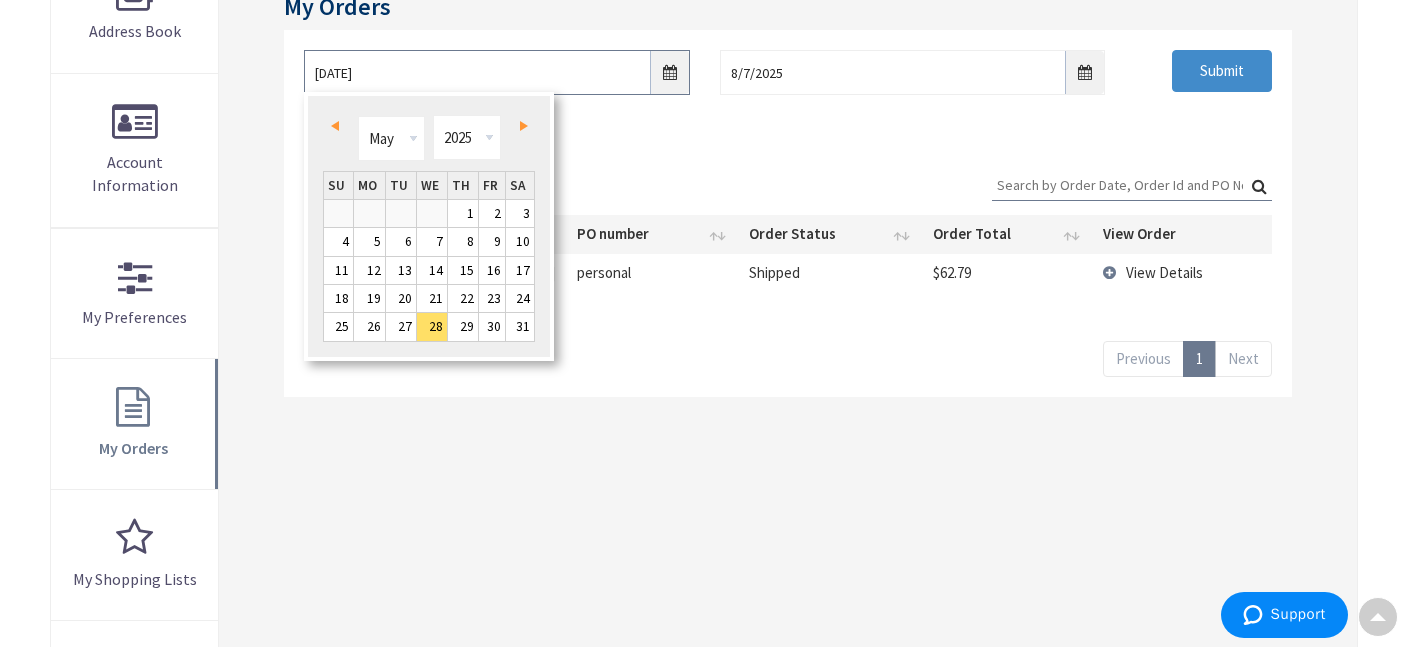 scroll, scrollTop: 358, scrollLeft: 0, axis: vertical 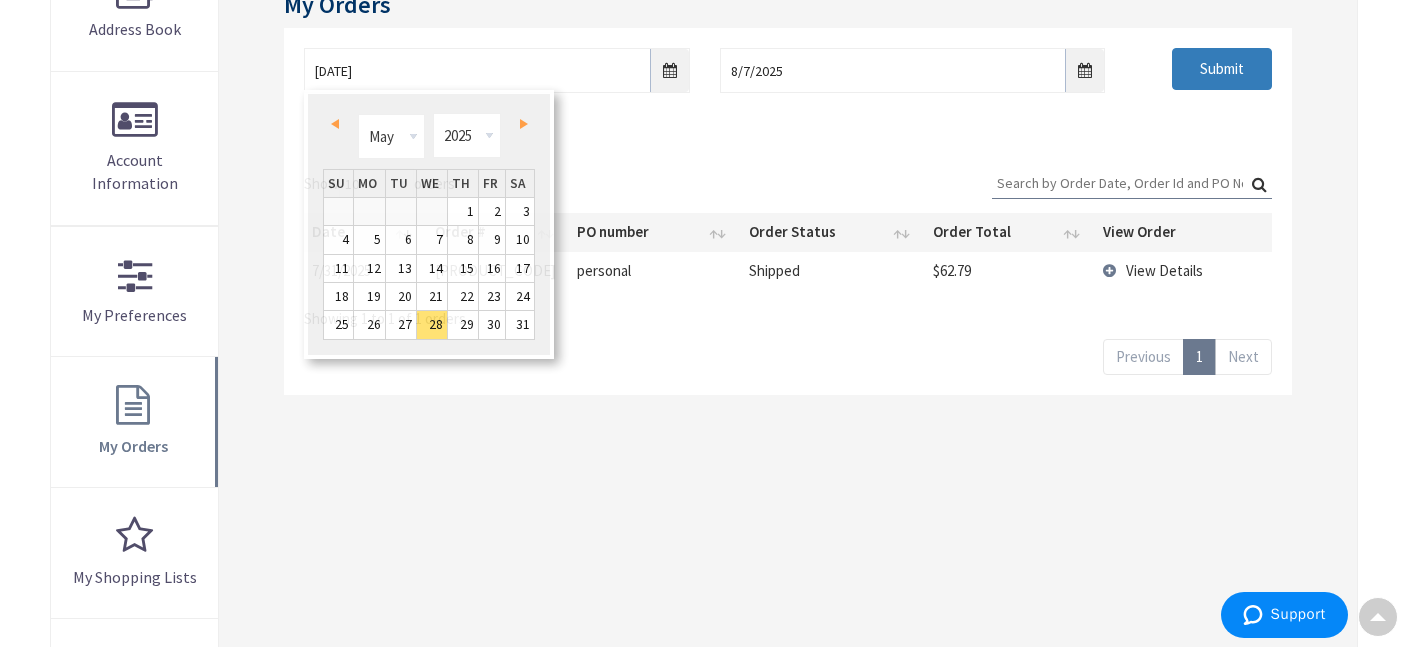 click on "Submit" at bounding box center (1222, 69) 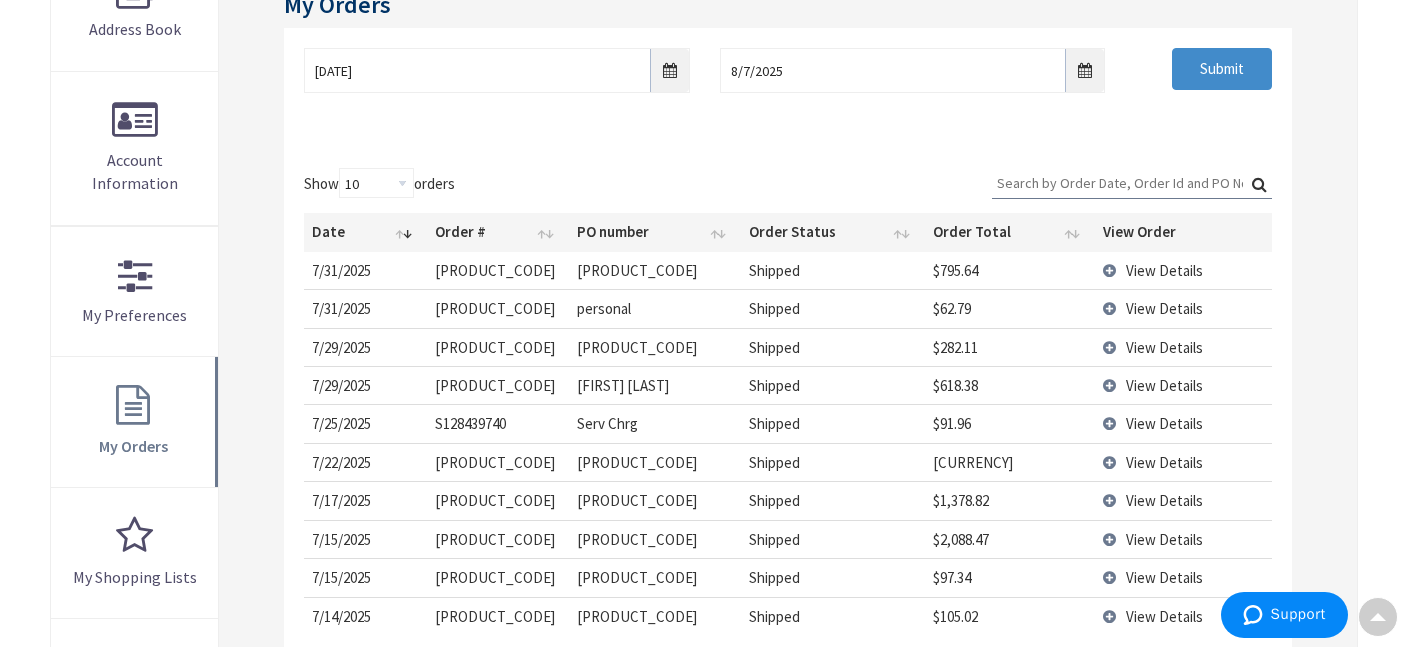click on "Search:" at bounding box center [1132, 183] 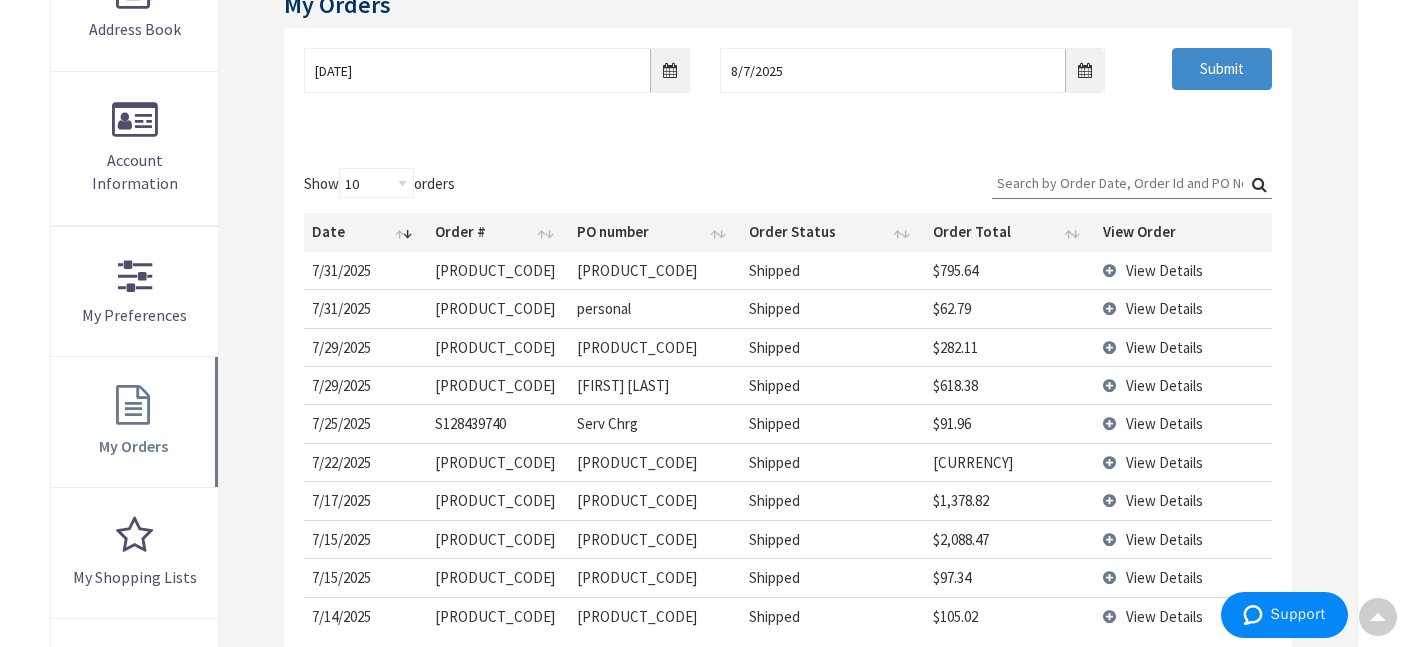 paste on "25-133.016" 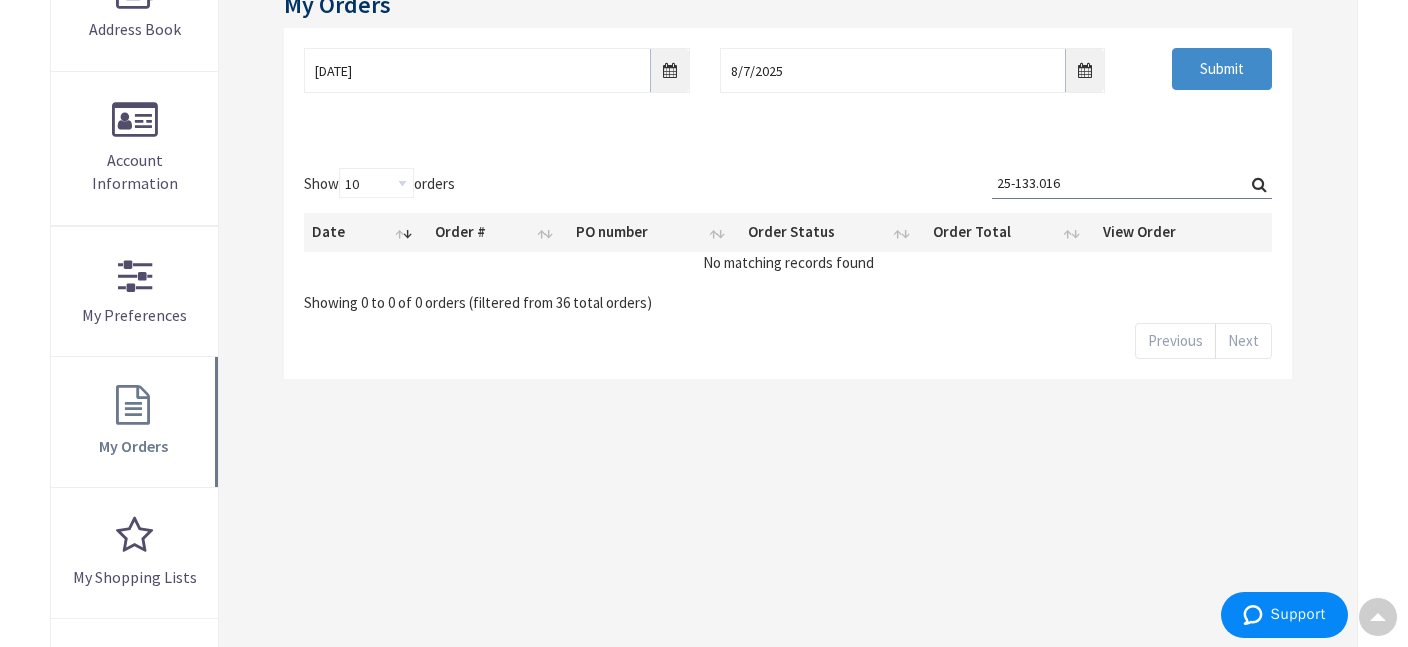 drag, startPoint x: 1016, startPoint y: 183, endPoint x: 958, endPoint y: 191, distance: 58.549126 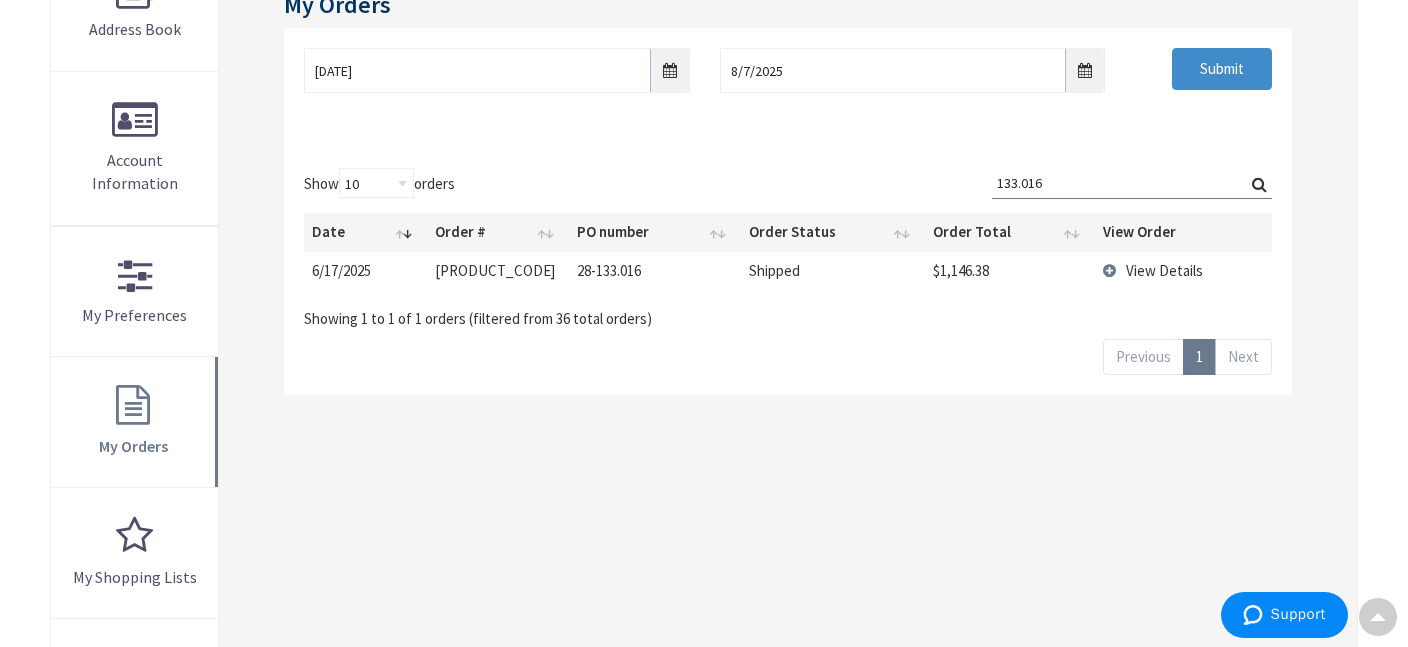 type on "133.016" 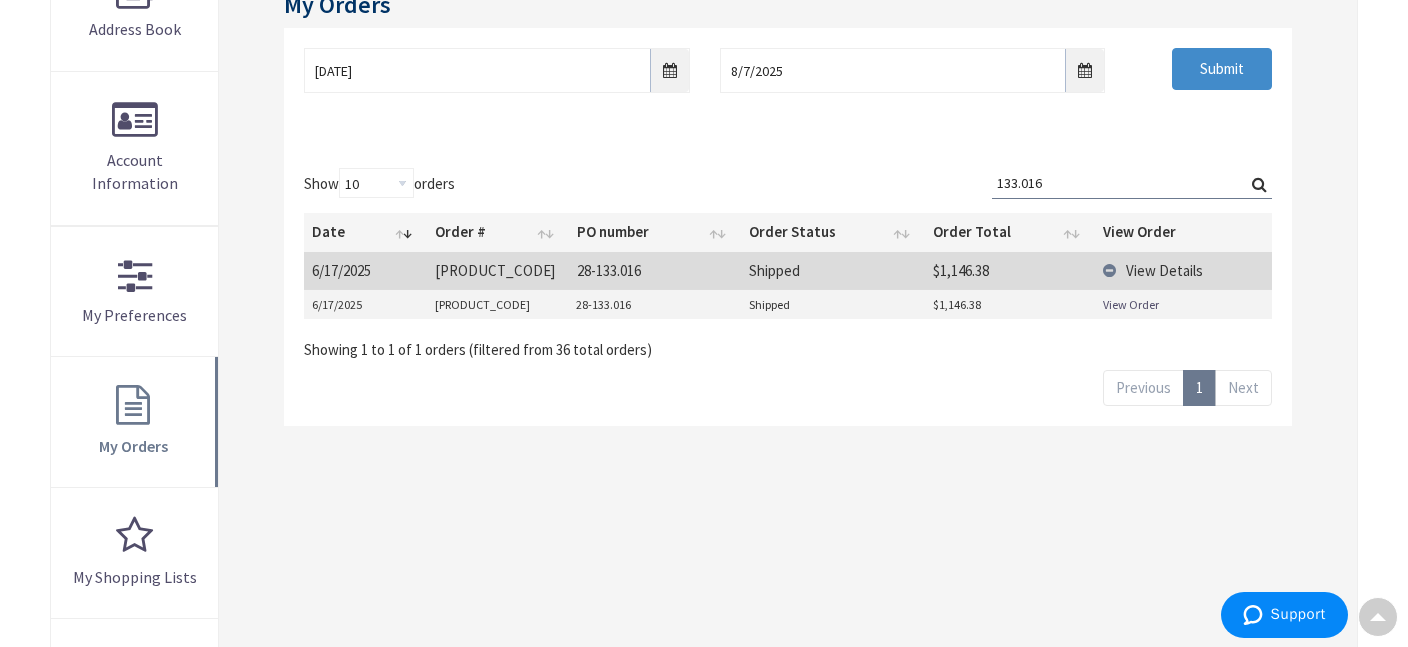 click on "View Order" at bounding box center (1131, 304) 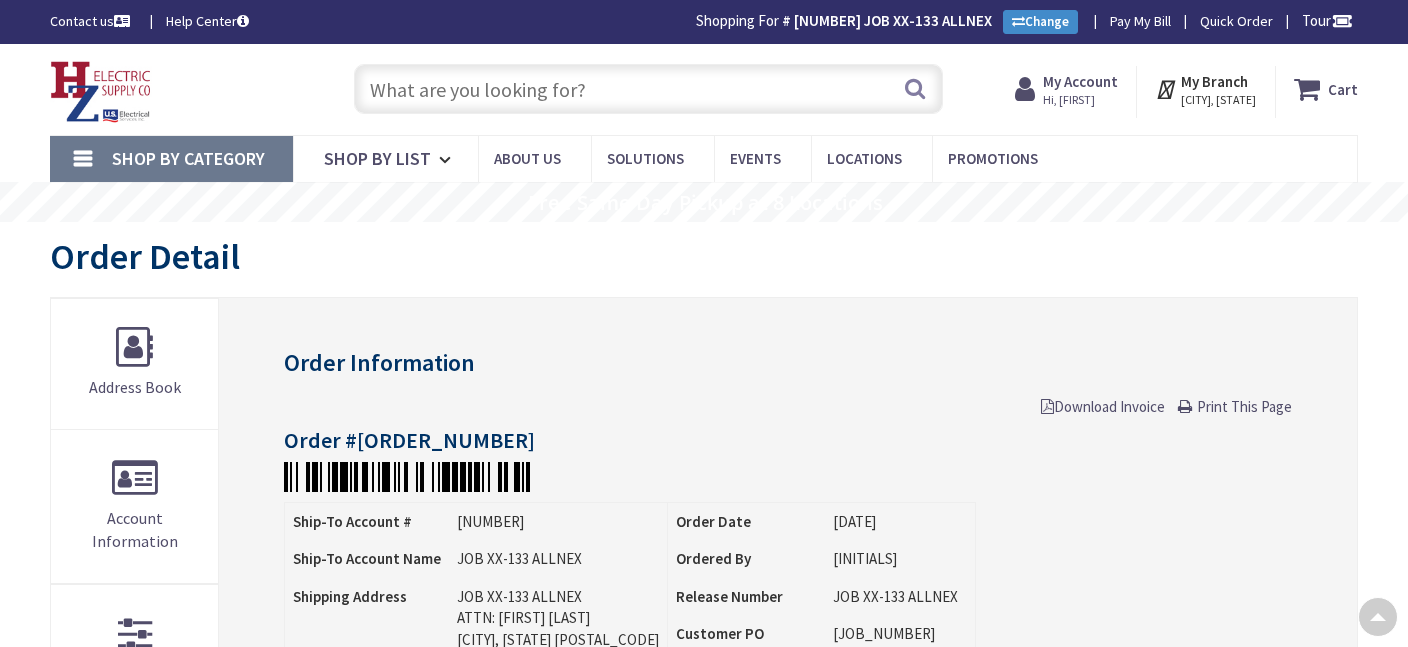 scroll, scrollTop: 581, scrollLeft: 0, axis: vertical 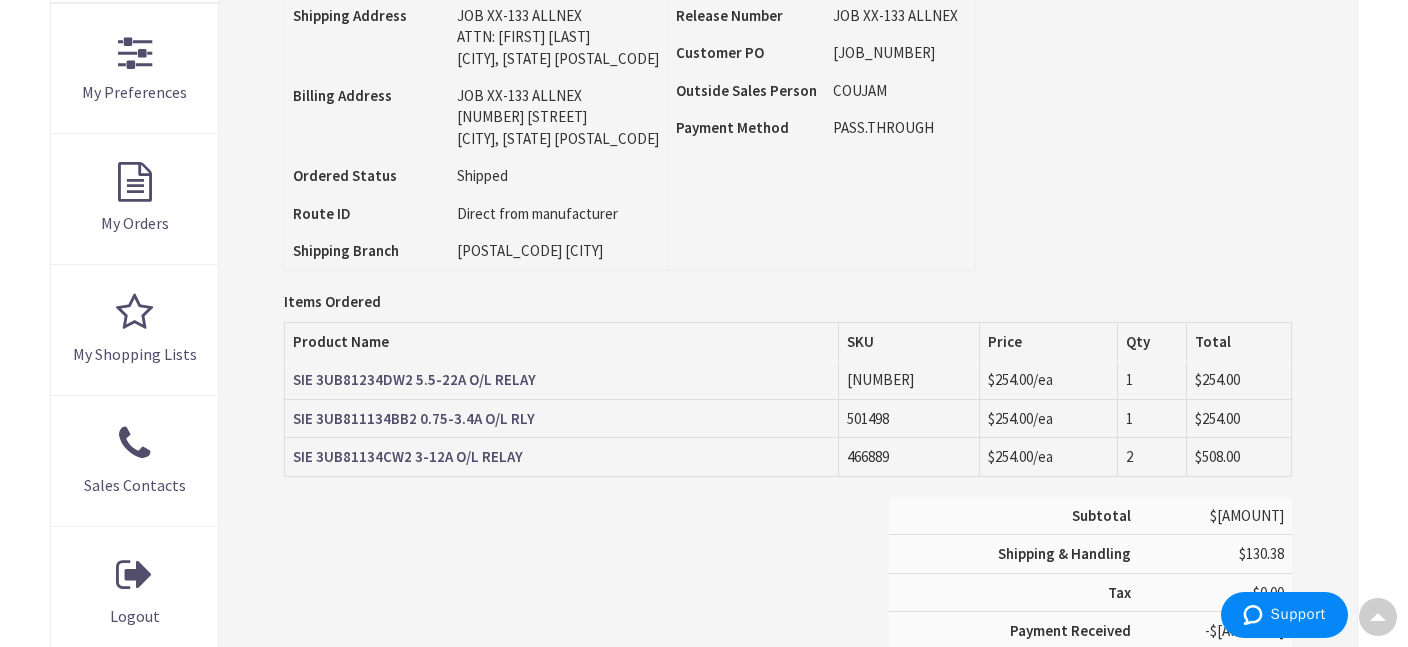 click on "SIE 3UB81234DW2 5.5-22A O/L RELAY" at bounding box center [414, 379] 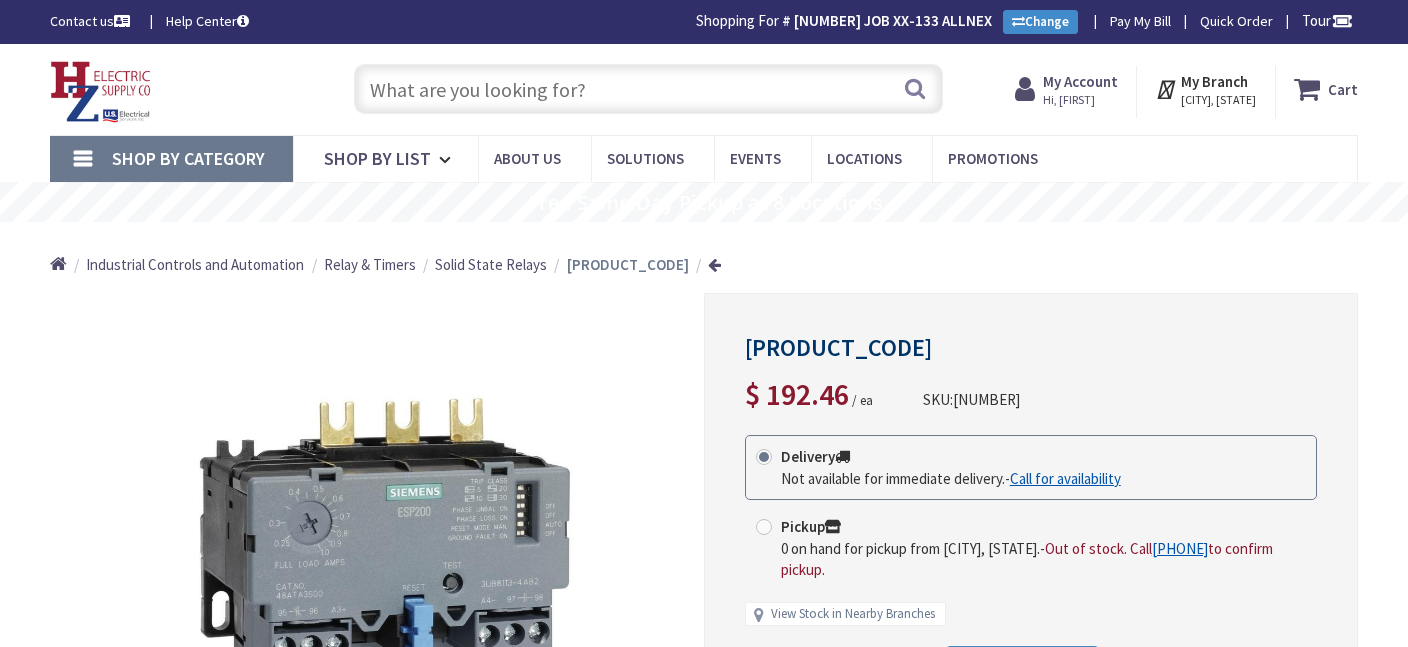 scroll, scrollTop: 0, scrollLeft: 0, axis: both 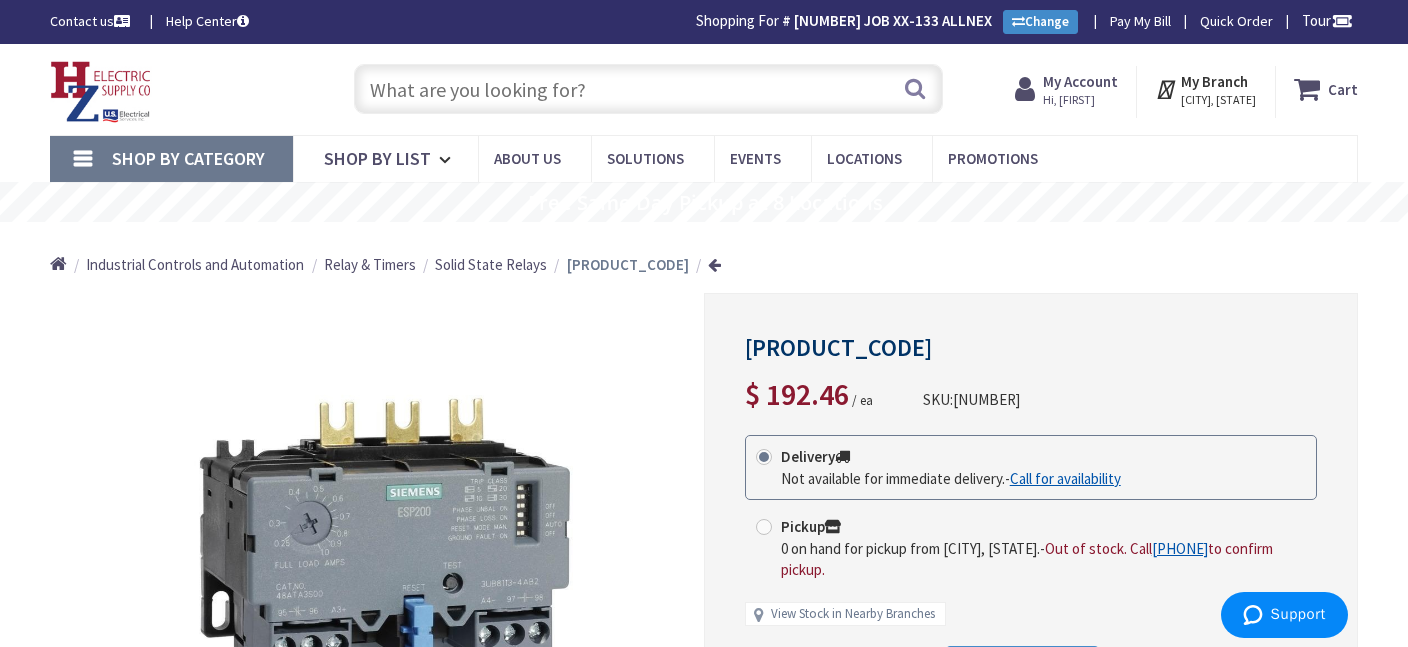 drag, startPoint x: 747, startPoint y: 336, endPoint x: 1031, endPoint y: 367, distance: 285.6869 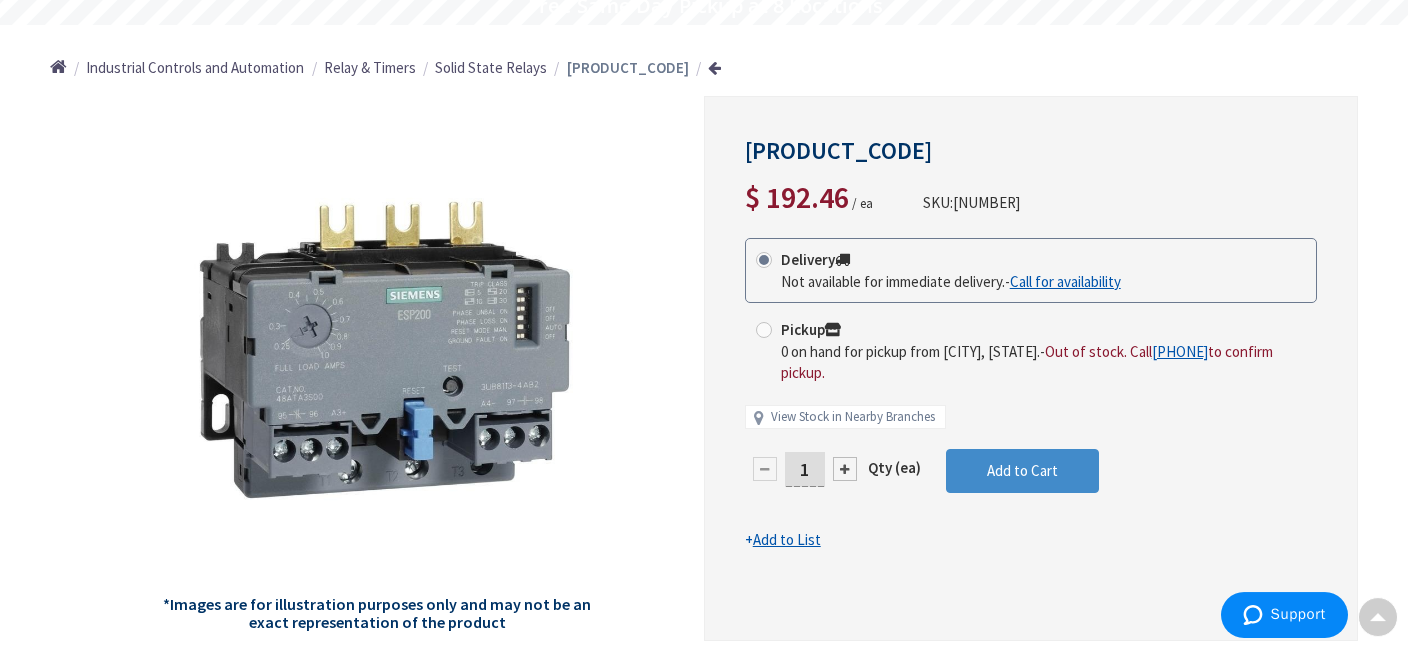 scroll, scrollTop: 237, scrollLeft: 0, axis: vertical 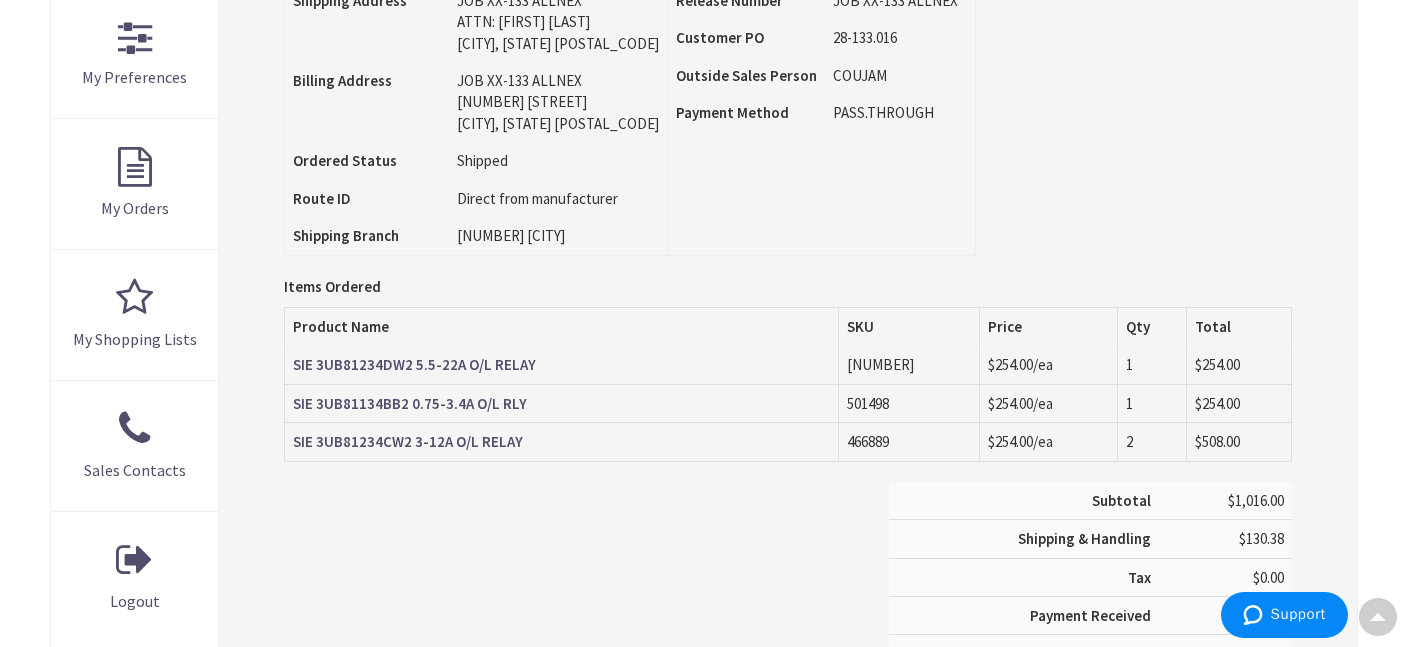 click on "SIE 3UB81134BB2 0.75-3.4A O/L RLY" at bounding box center (410, 403) 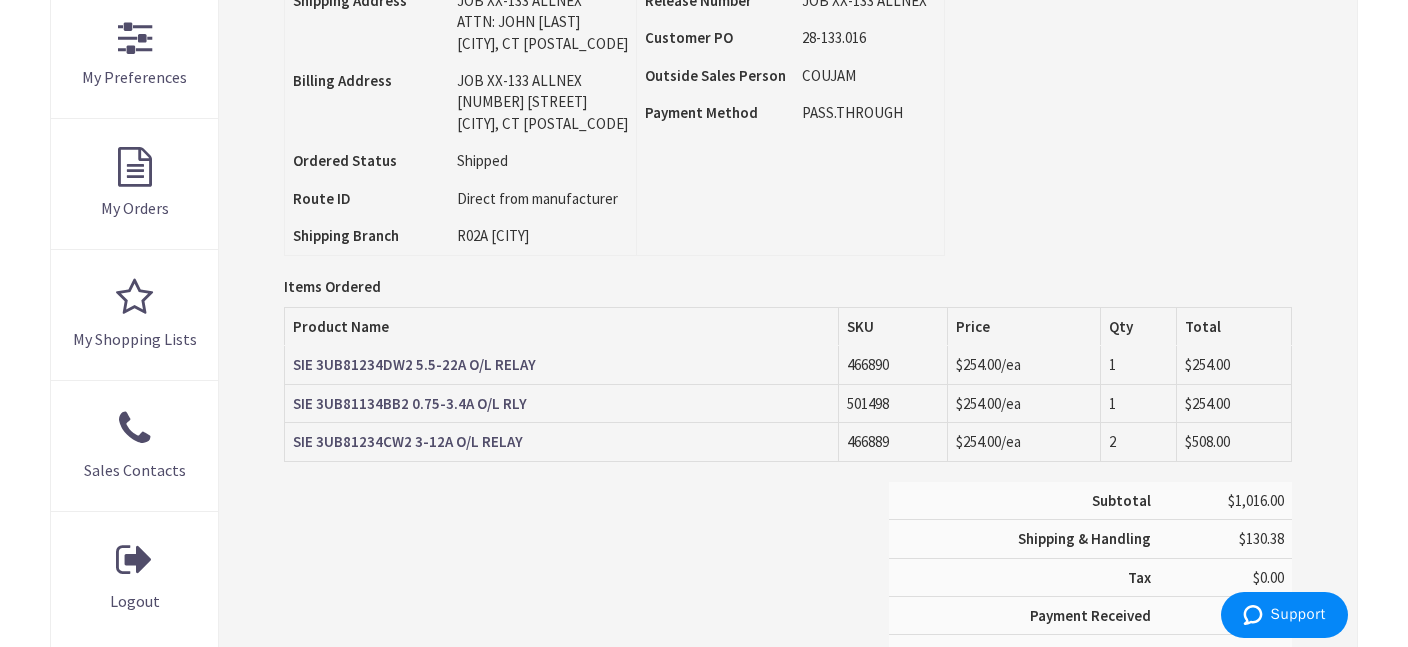 scroll, scrollTop: 0, scrollLeft: 0, axis: both 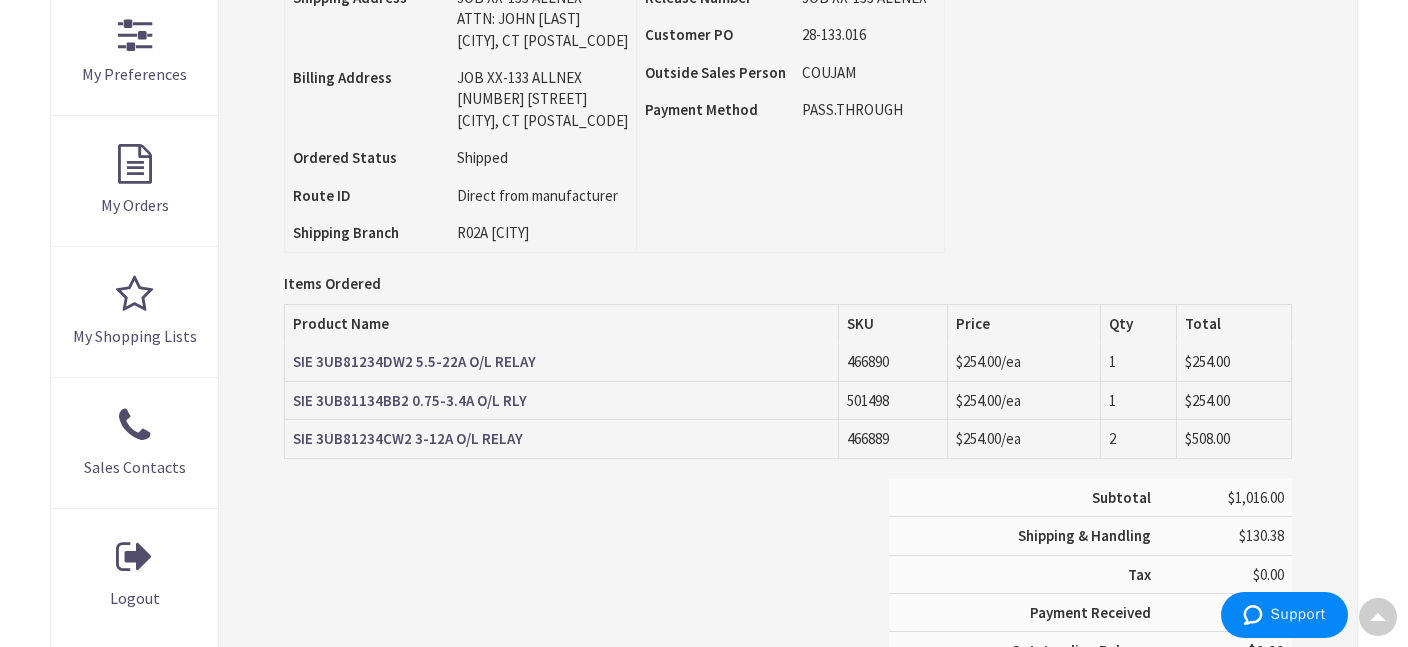 drag, startPoint x: 519, startPoint y: 366, endPoint x: 542, endPoint y: 384, distance: 29.206163 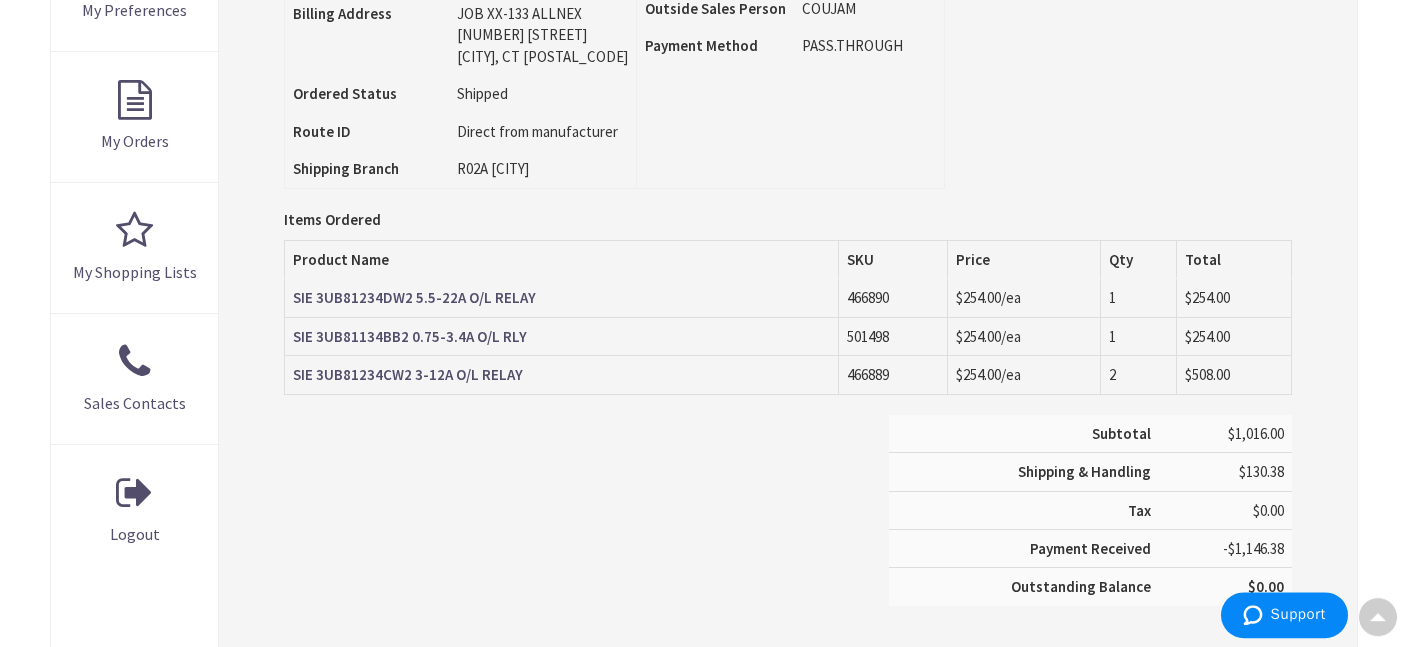 scroll, scrollTop: 599, scrollLeft: 0, axis: vertical 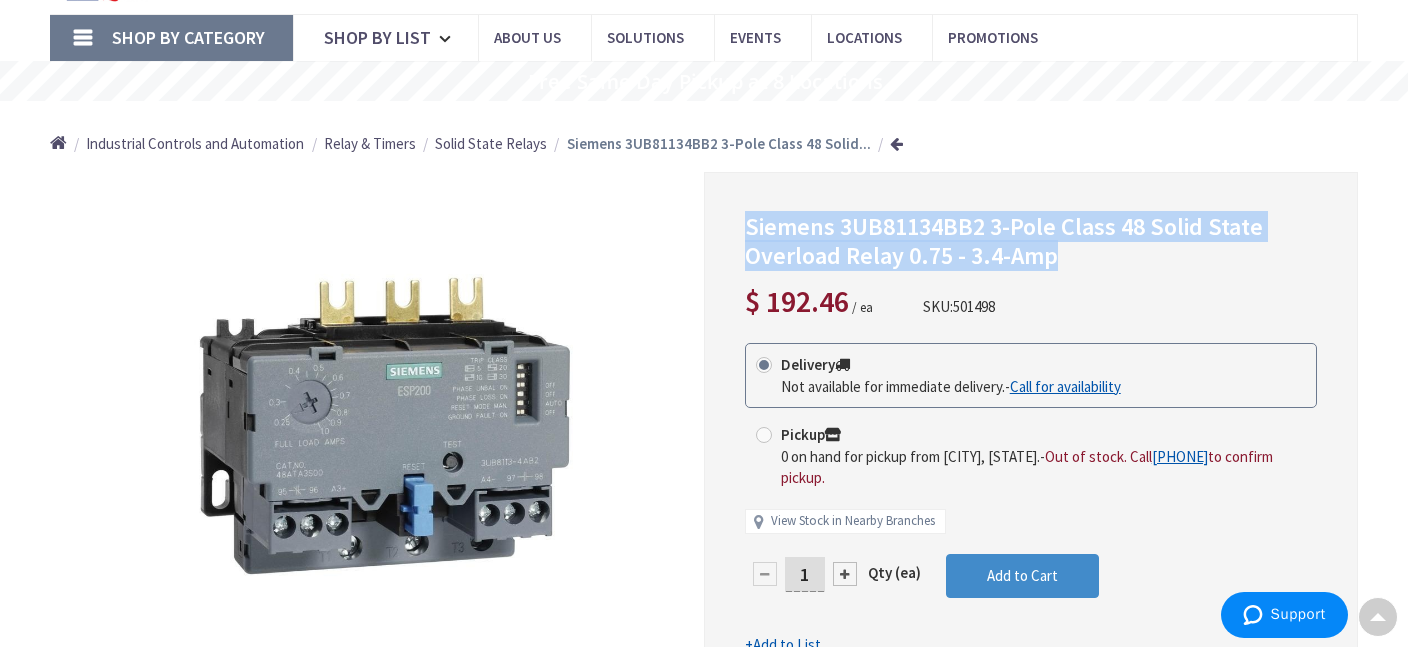 click on "SKU:                 [NUMBER]
This product is Discontinued
Delivery
Not available for immediate delivery." at bounding box center [1031, 444] 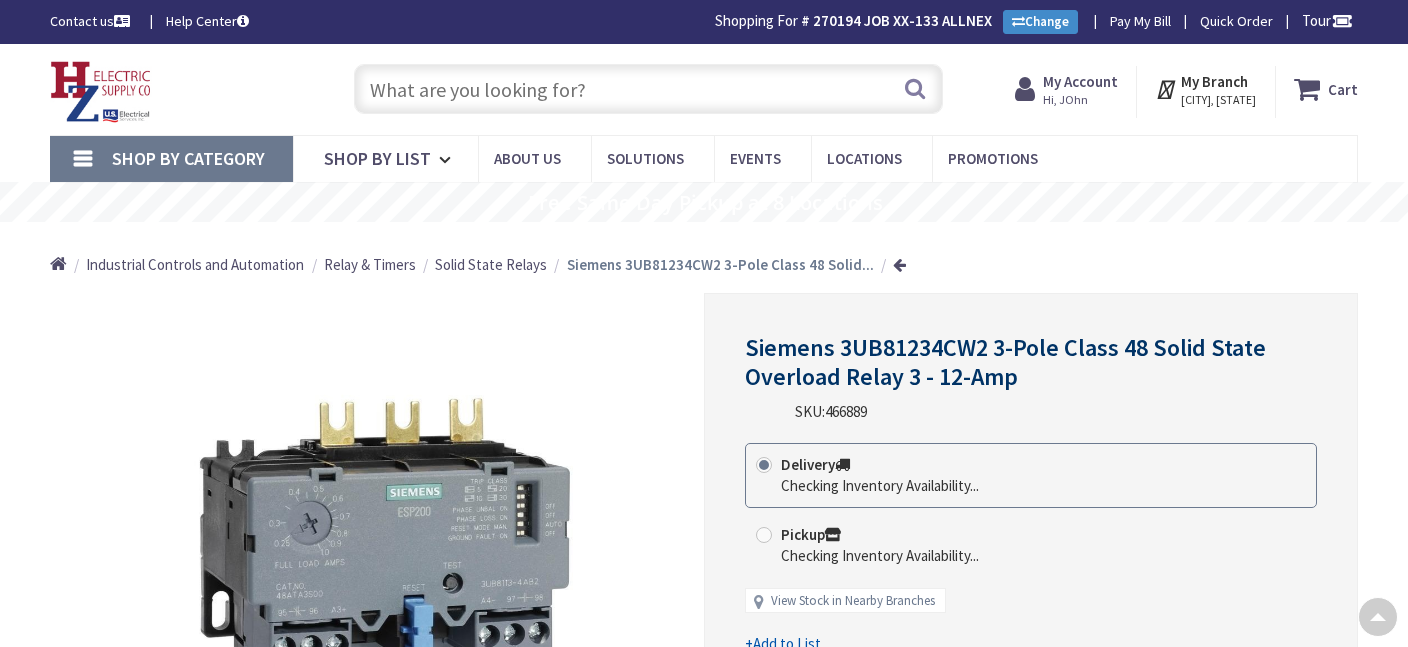 scroll, scrollTop: 118, scrollLeft: 0, axis: vertical 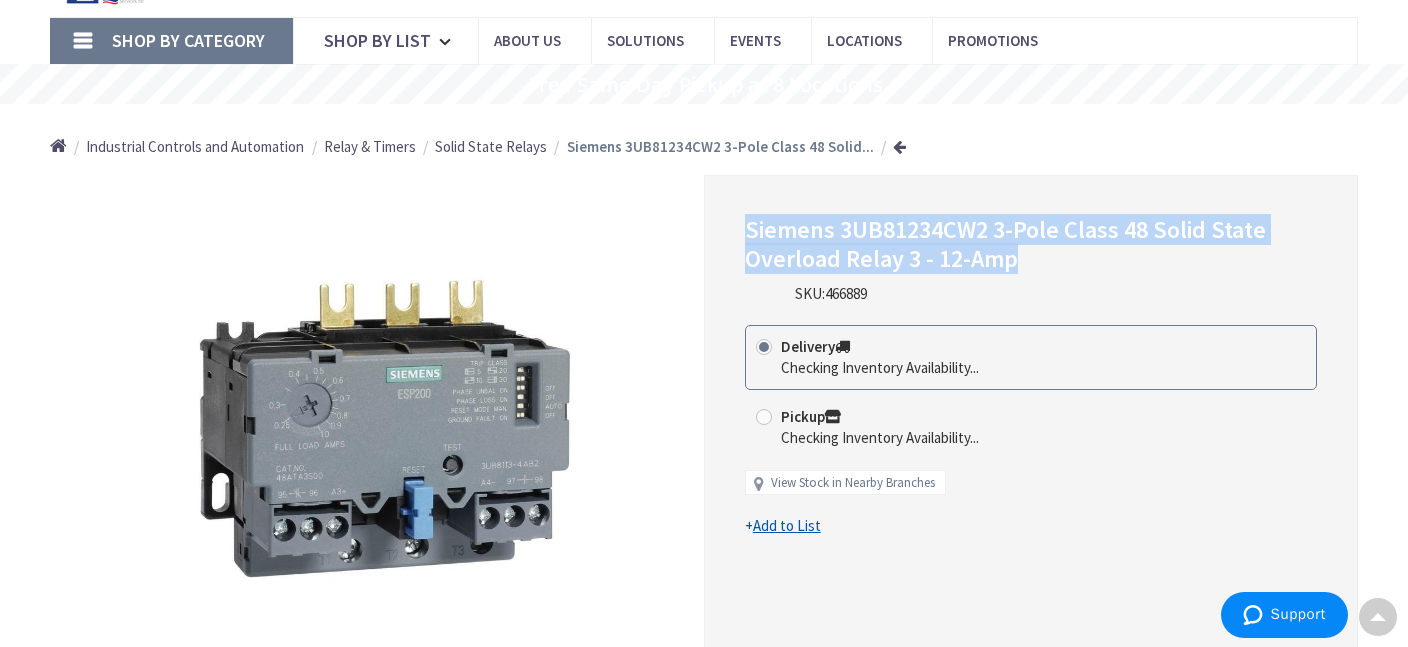 drag, startPoint x: 0, startPoint y: 0, endPoint x: 1016, endPoint y: 267, distance: 1050.4976 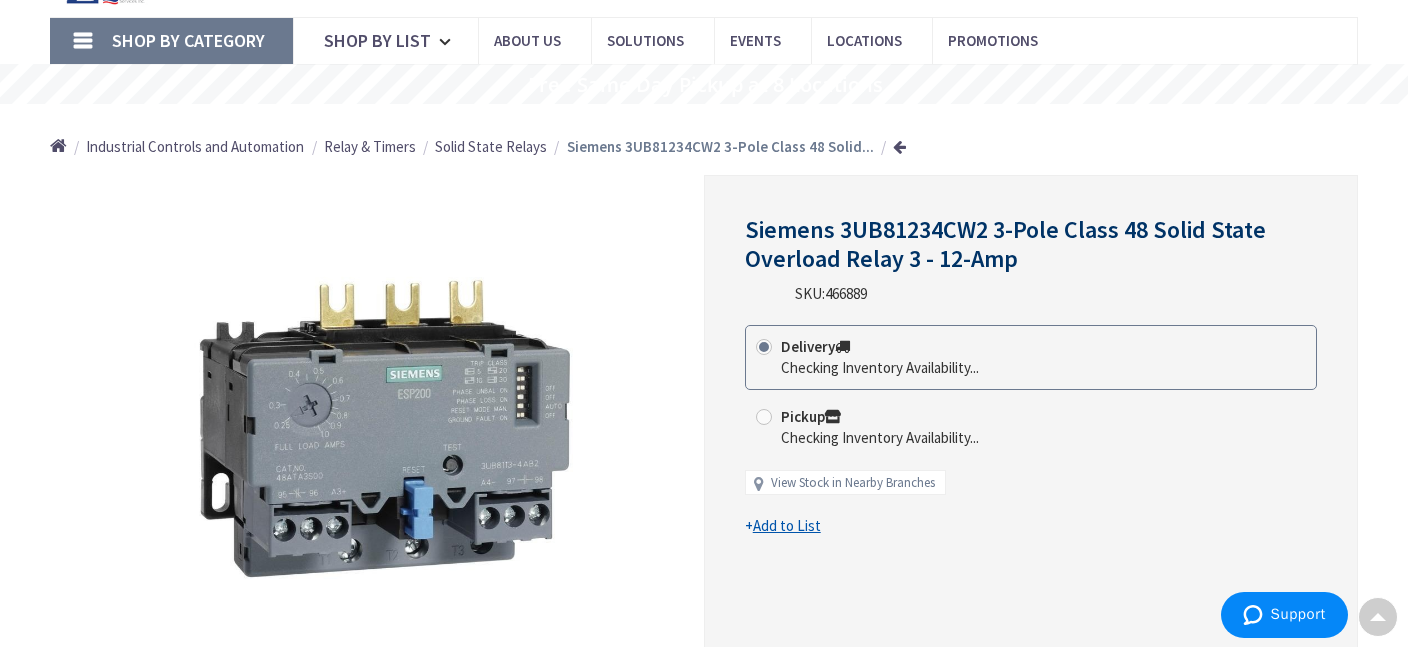 click on "Siemens 3UB81234CW2 3-Pole Class 48 Solid State Overload Relay 3 - 12-Amp
SKU:                 466889" at bounding box center [1031, 260] 